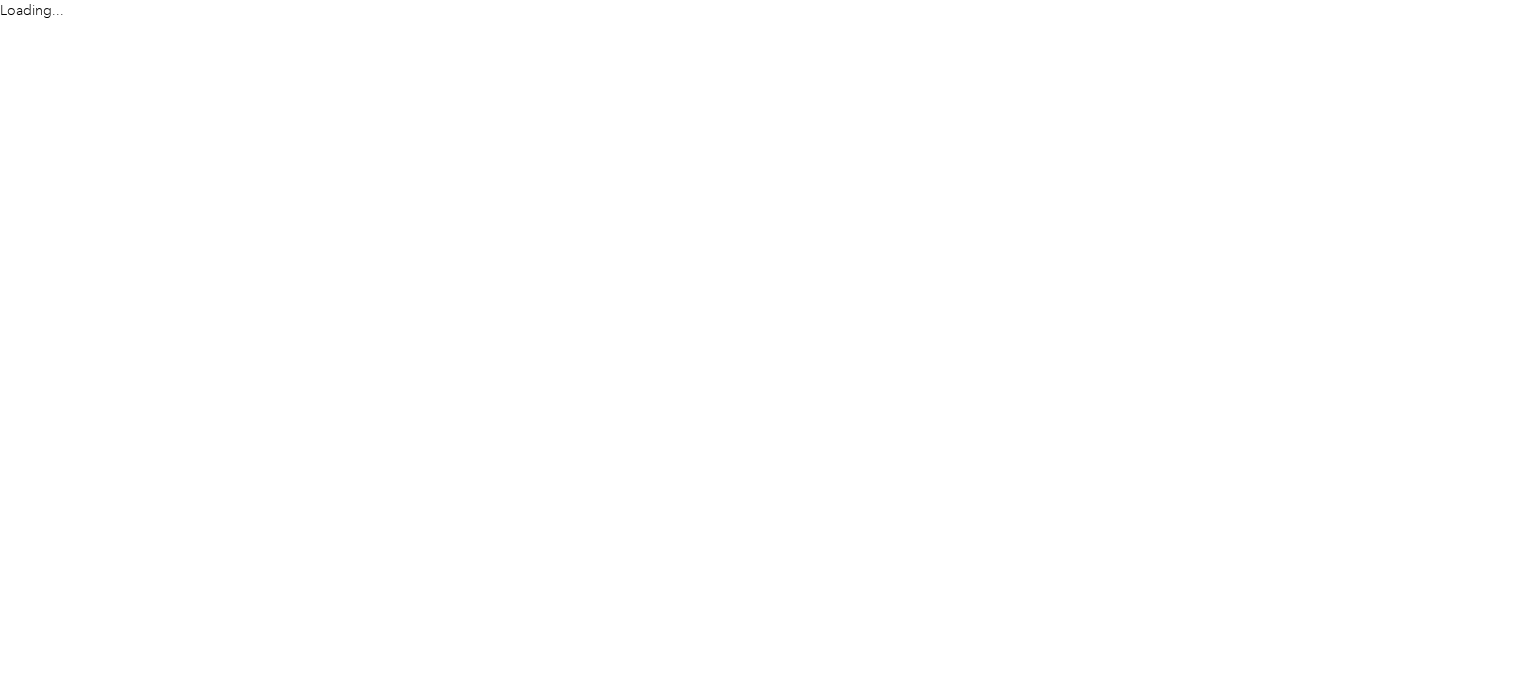 scroll, scrollTop: 0, scrollLeft: 0, axis: both 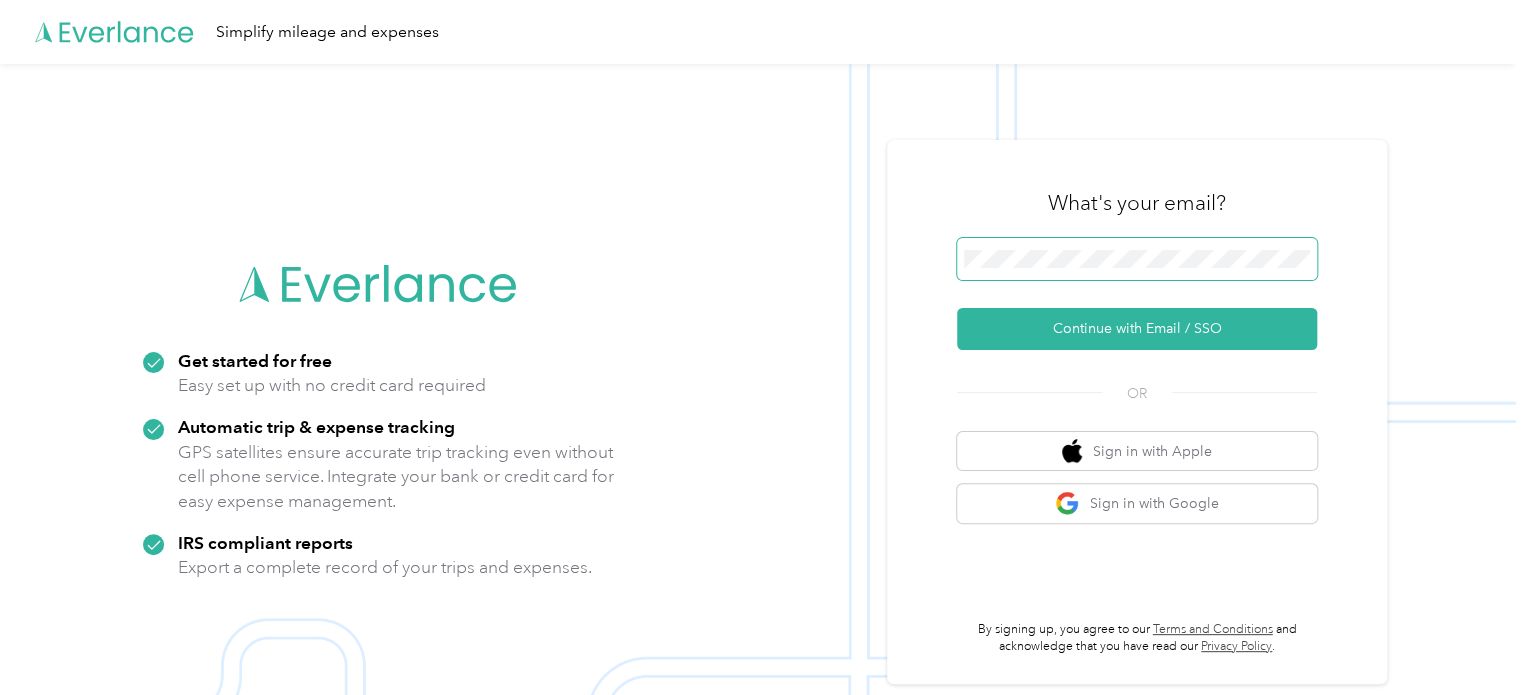 click at bounding box center [1137, 259] 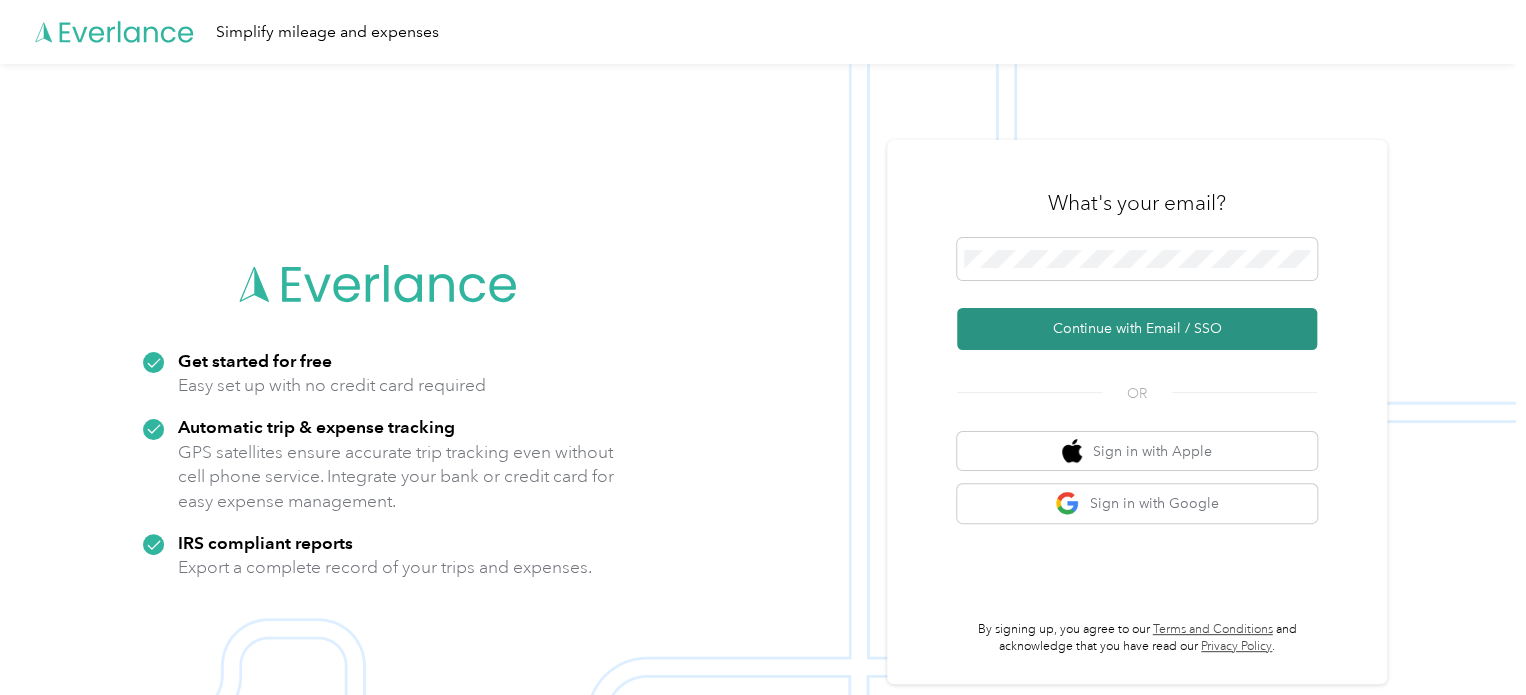 click on "Continue with Email / SSO" at bounding box center (1137, 329) 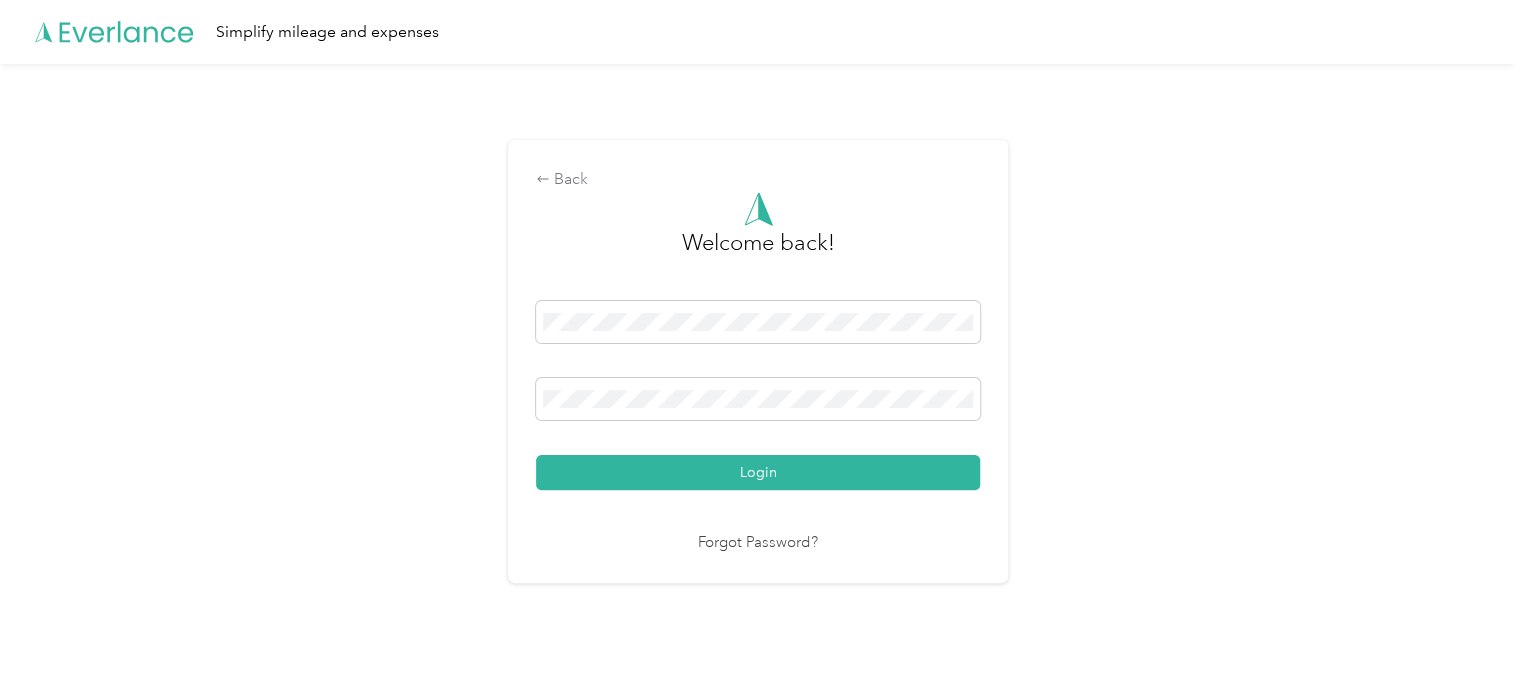 click on "Welcome back! Login Forgot Password?" at bounding box center (758, 373) 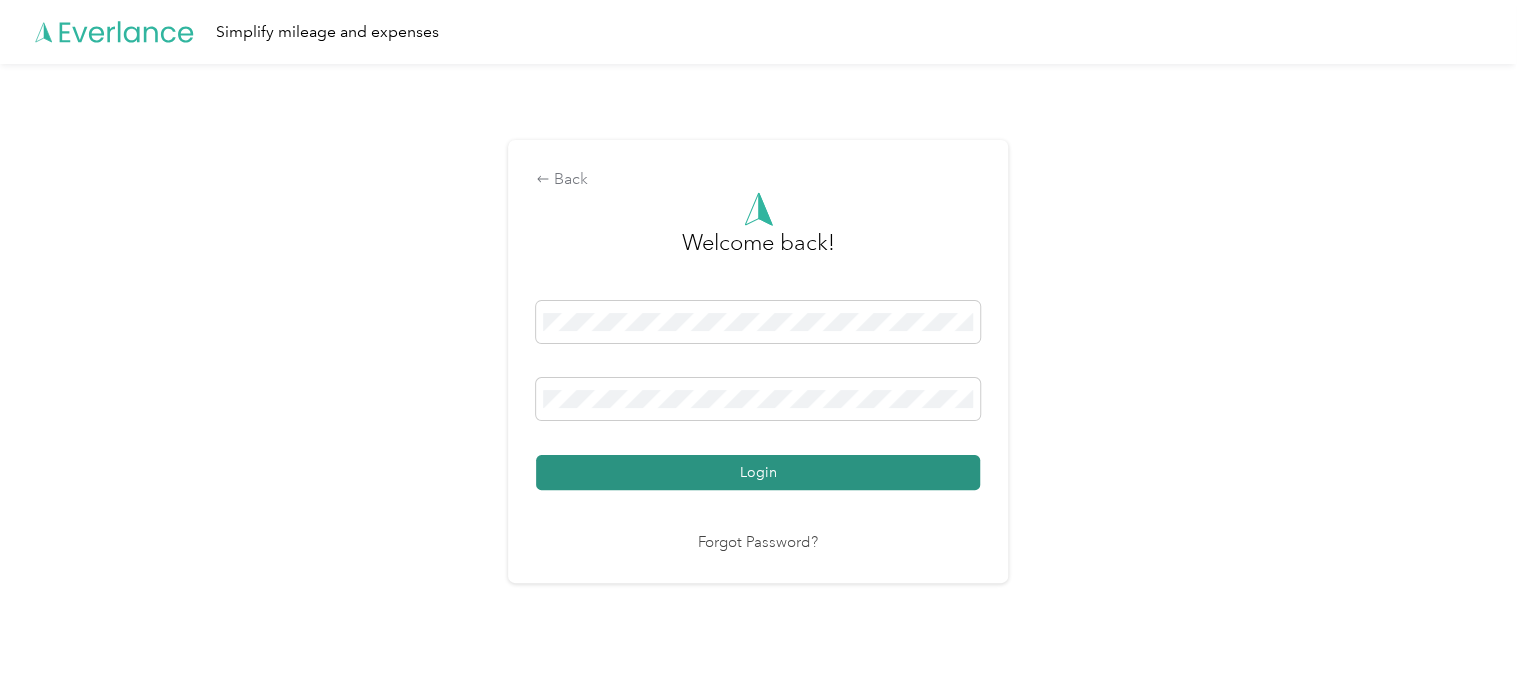 click on "Login" at bounding box center [758, 472] 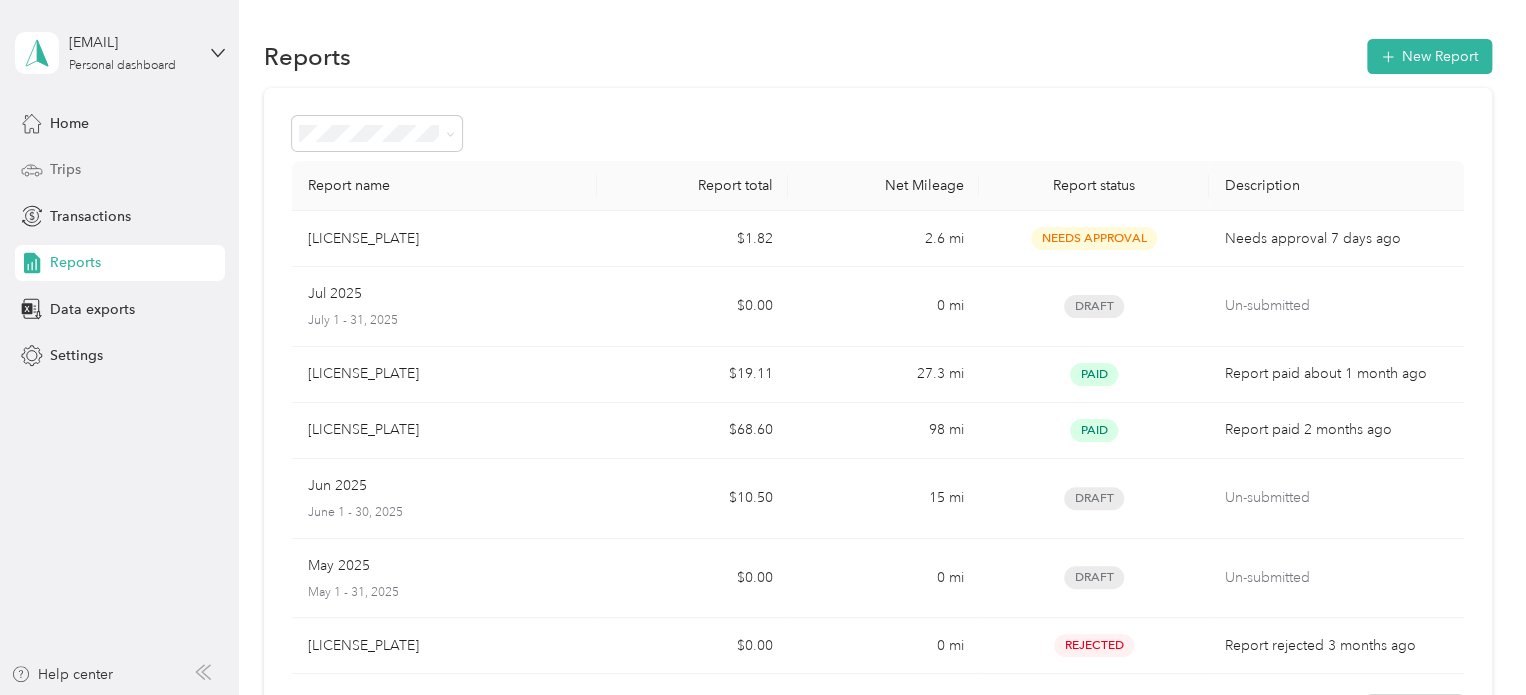 click on "Trips" at bounding box center (120, 170) 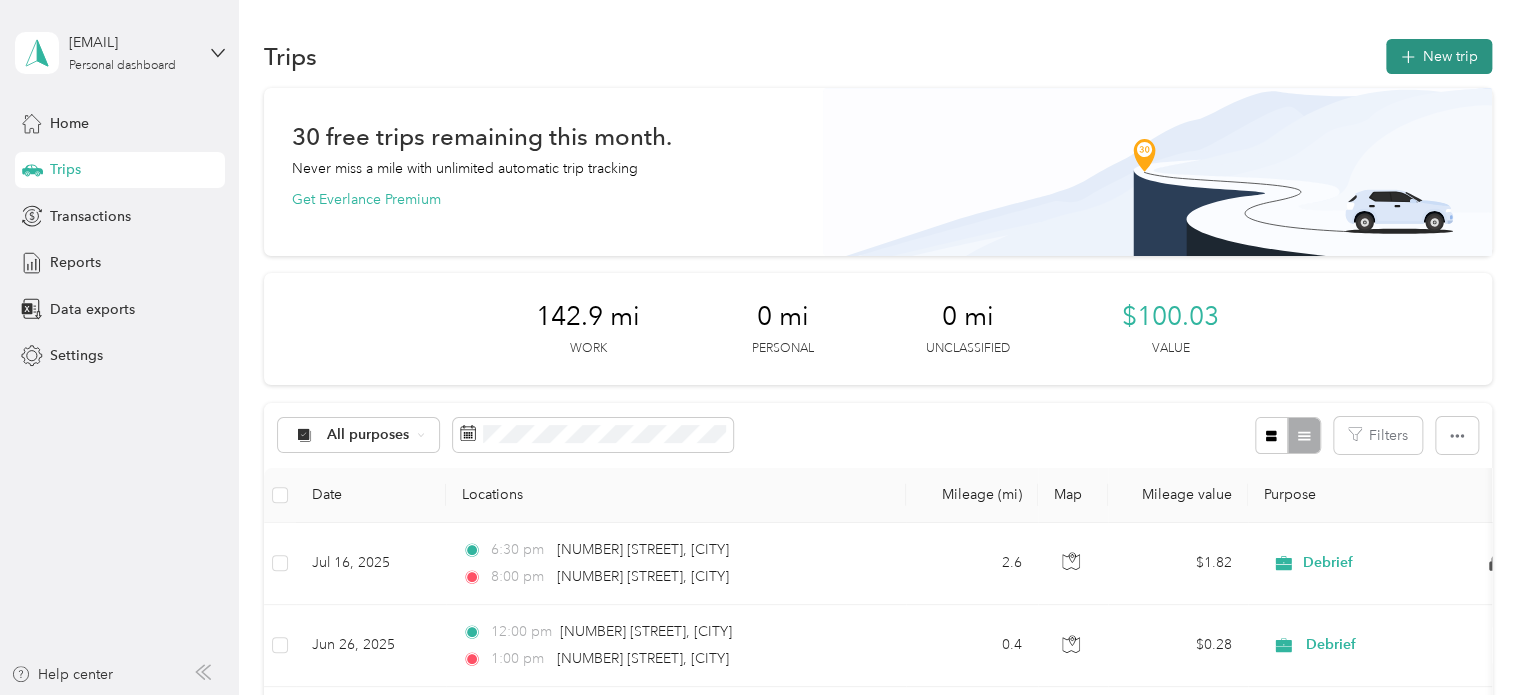 click on "New trip" at bounding box center (1439, 56) 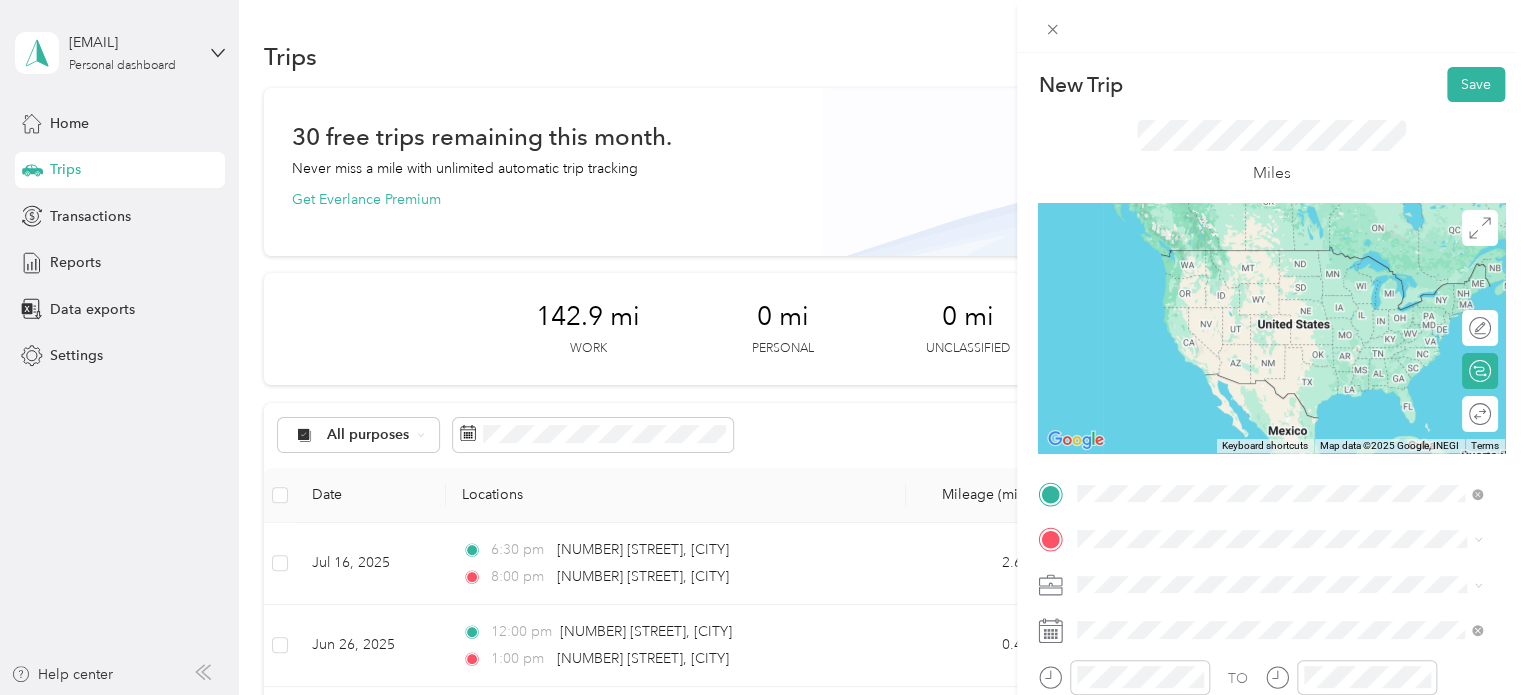 click on "[NUMBER] [STREET]
[CITY], [STATE] [POSTAL_CODE], [COUNTRY]" at bounding box center [1279, 259] 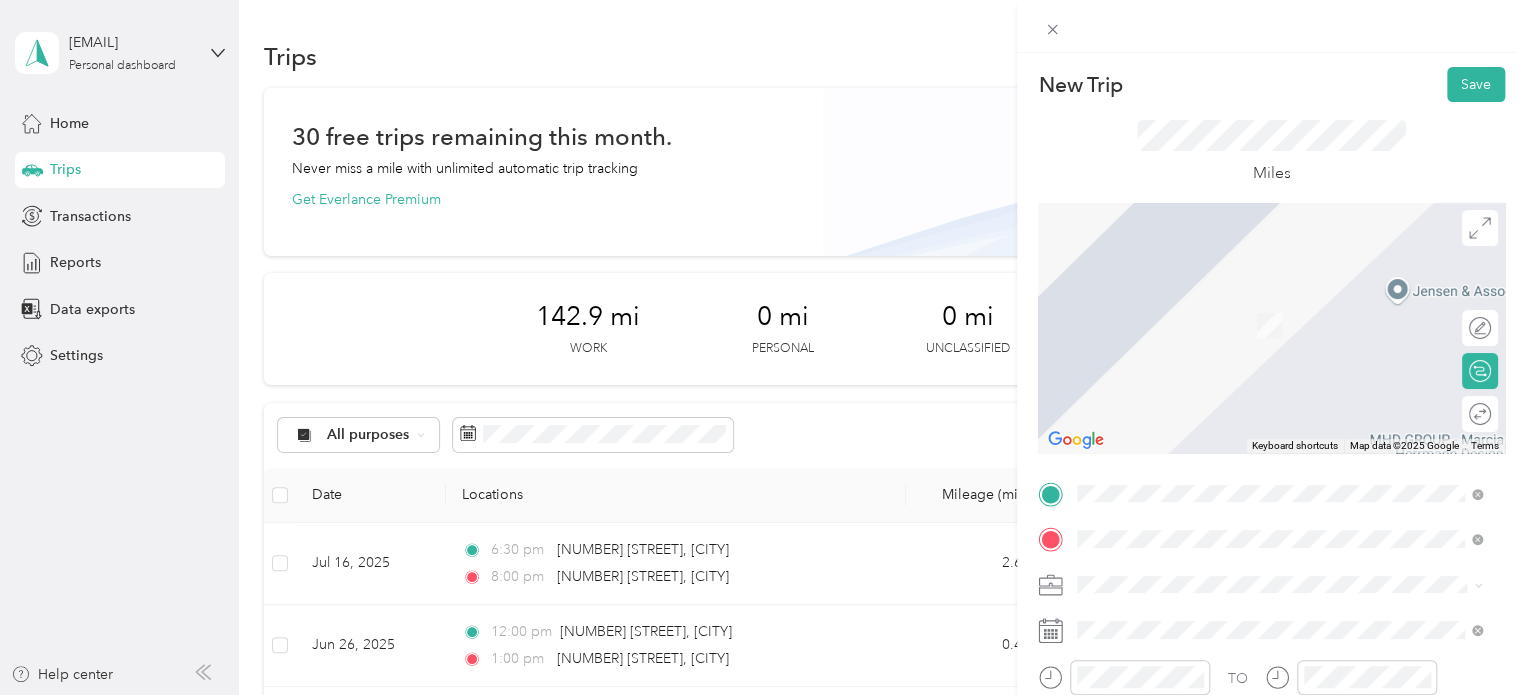 click on "[NUMBER] [STREET]
[CITY], [STATE] [POSTAL_CODE], [COUNTRY]" at bounding box center (1259, 304) 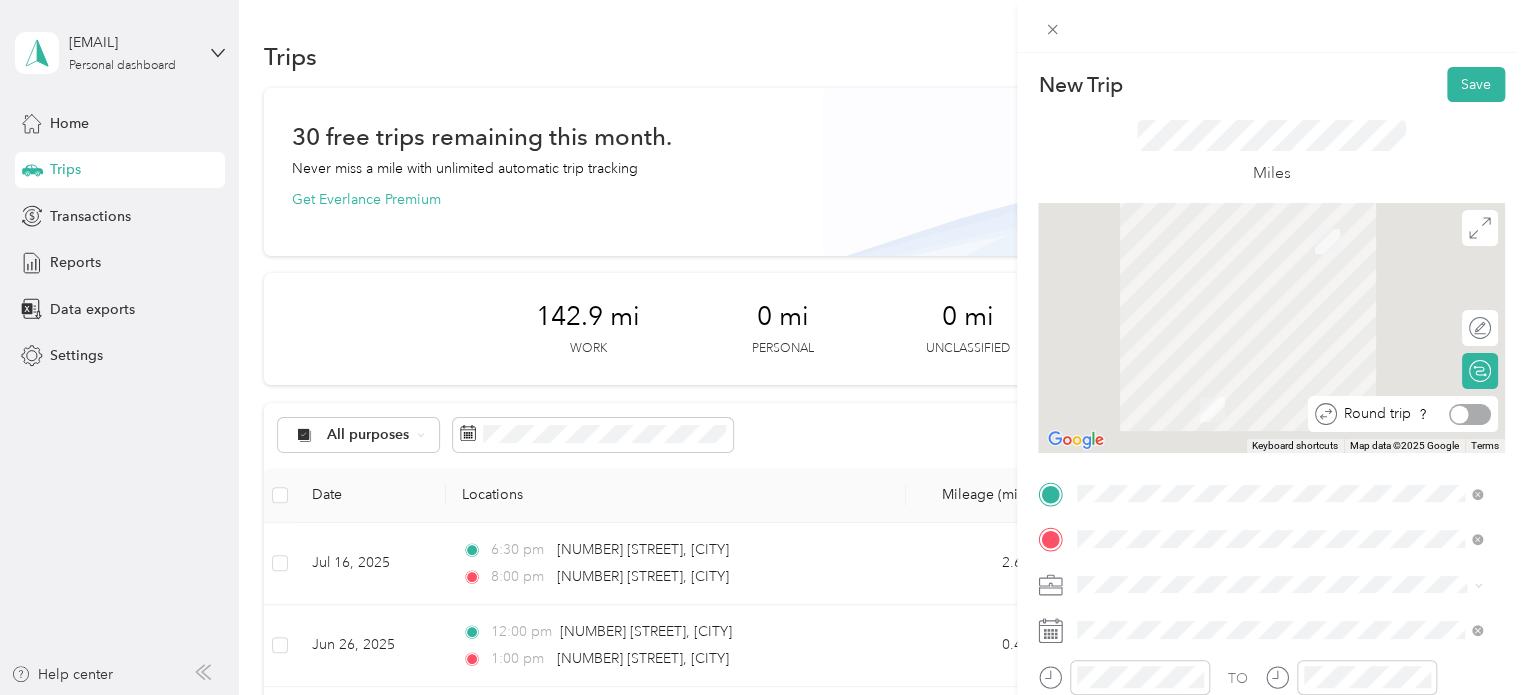 click at bounding box center [1470, 414] 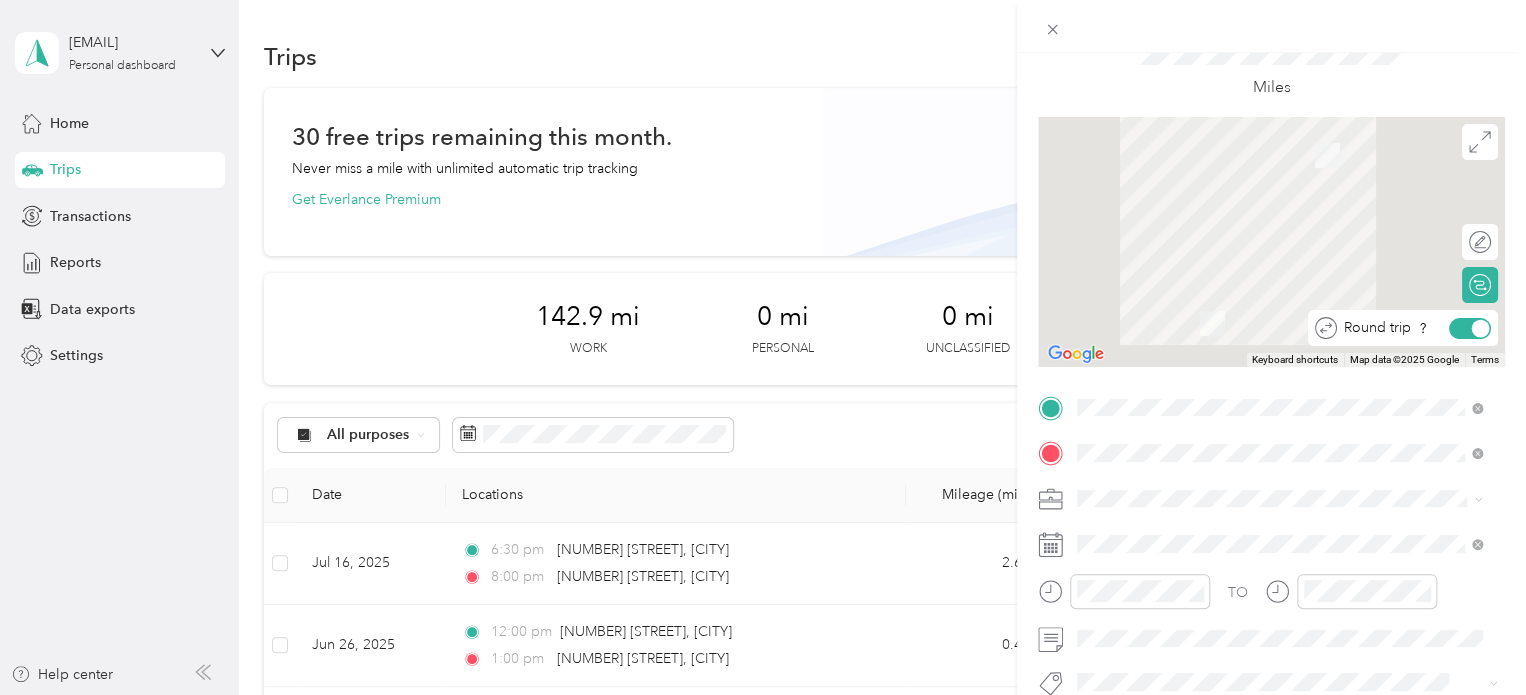 scroll, scrollTop: 131, scrollLeft: 0, axis: vertical 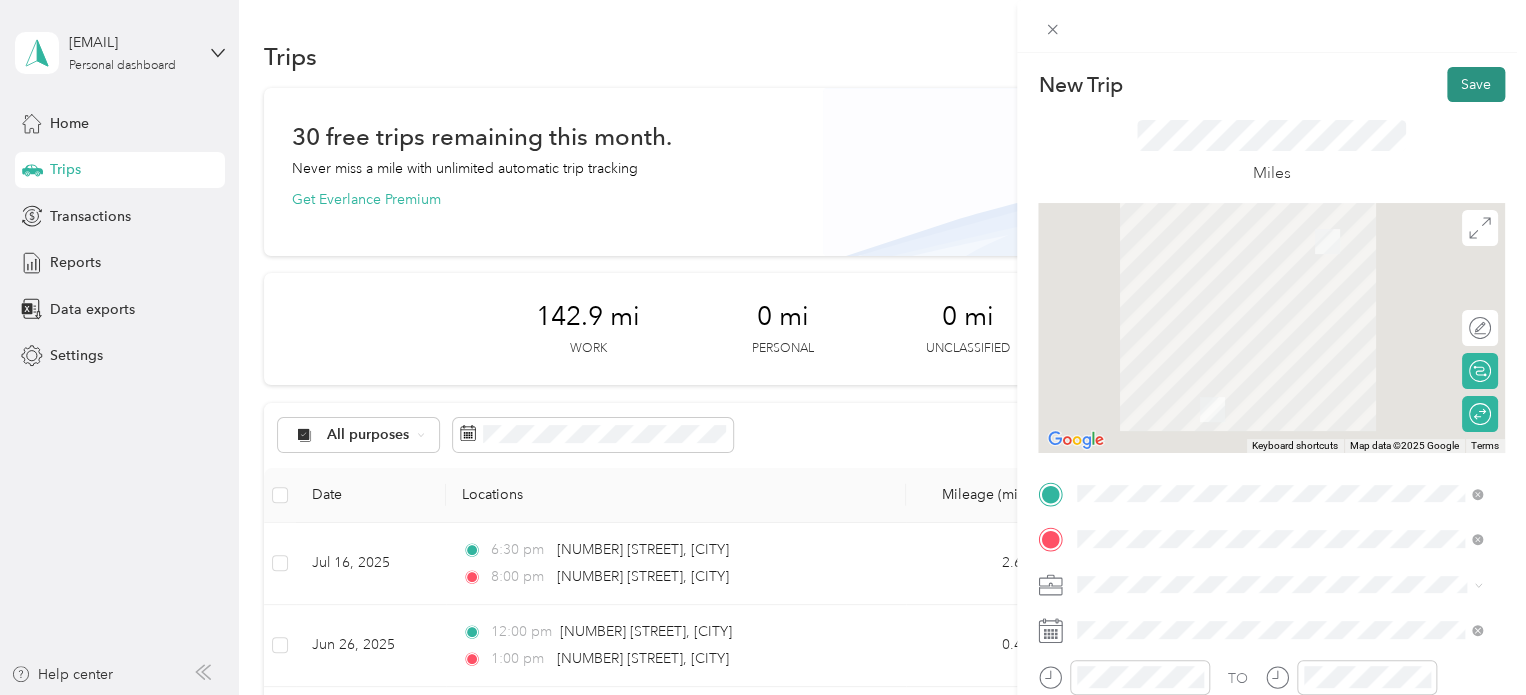 click on "Save" at bounding box center [1476, 84] 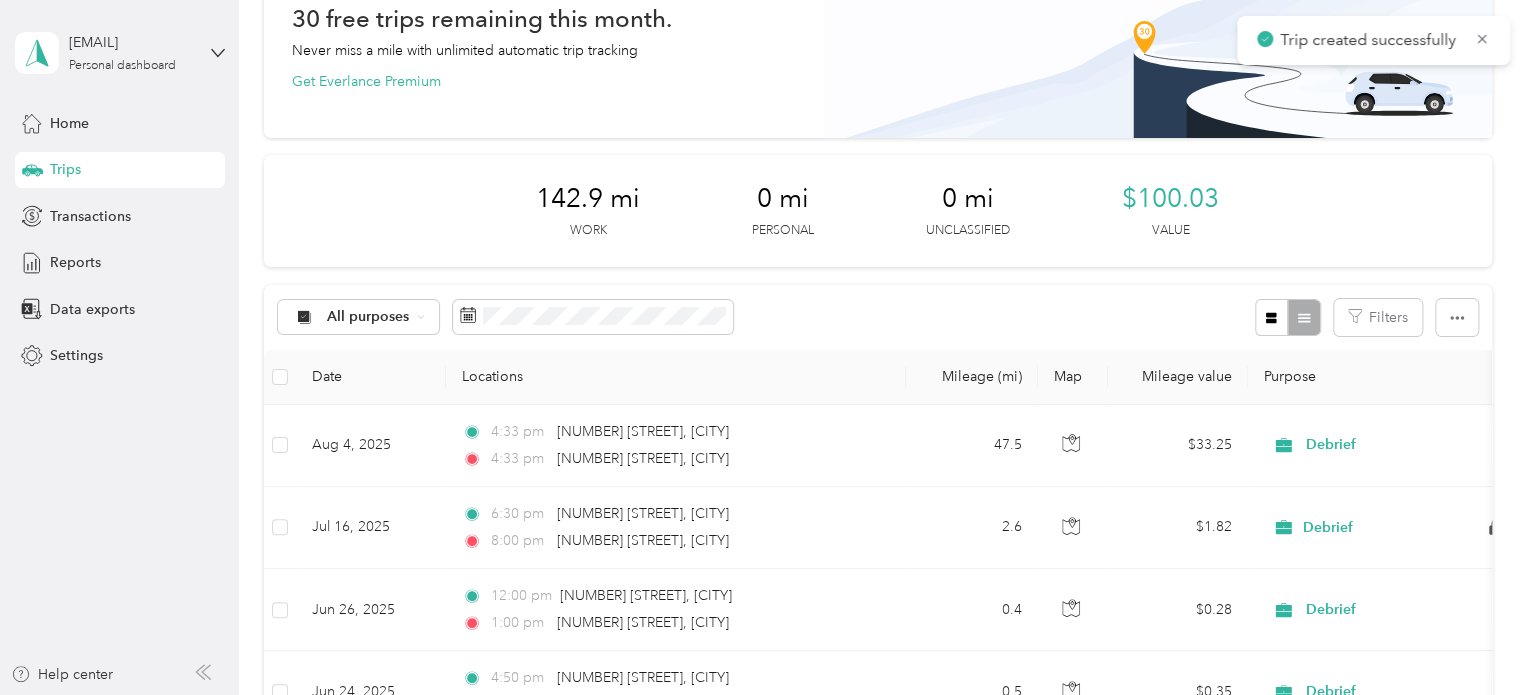 scroll, scrollTop: 131, scrollLeft: 0, axis: vertical 